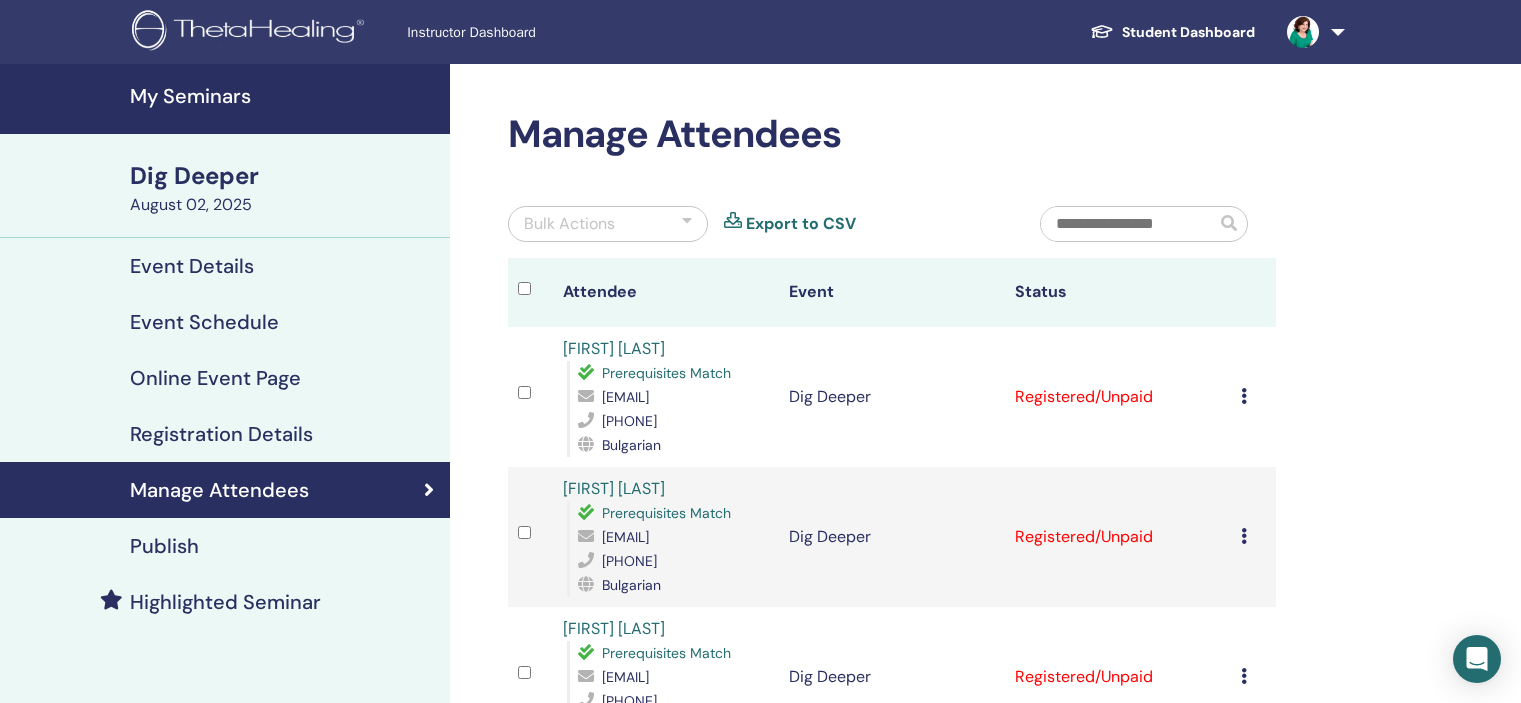 scroll, scrollTop: 0, scrollLeft: 0, axis: both 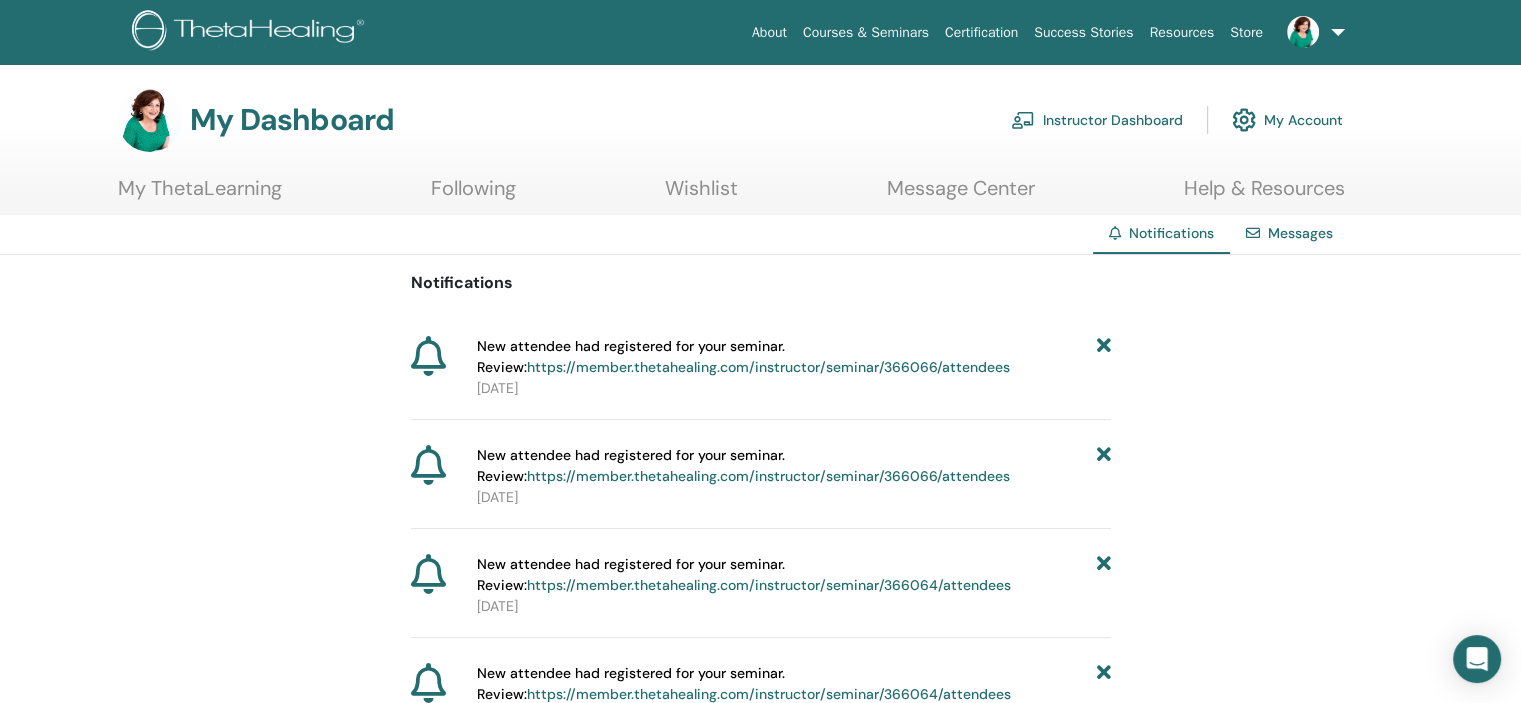 click at bounding box center (1303, 32) 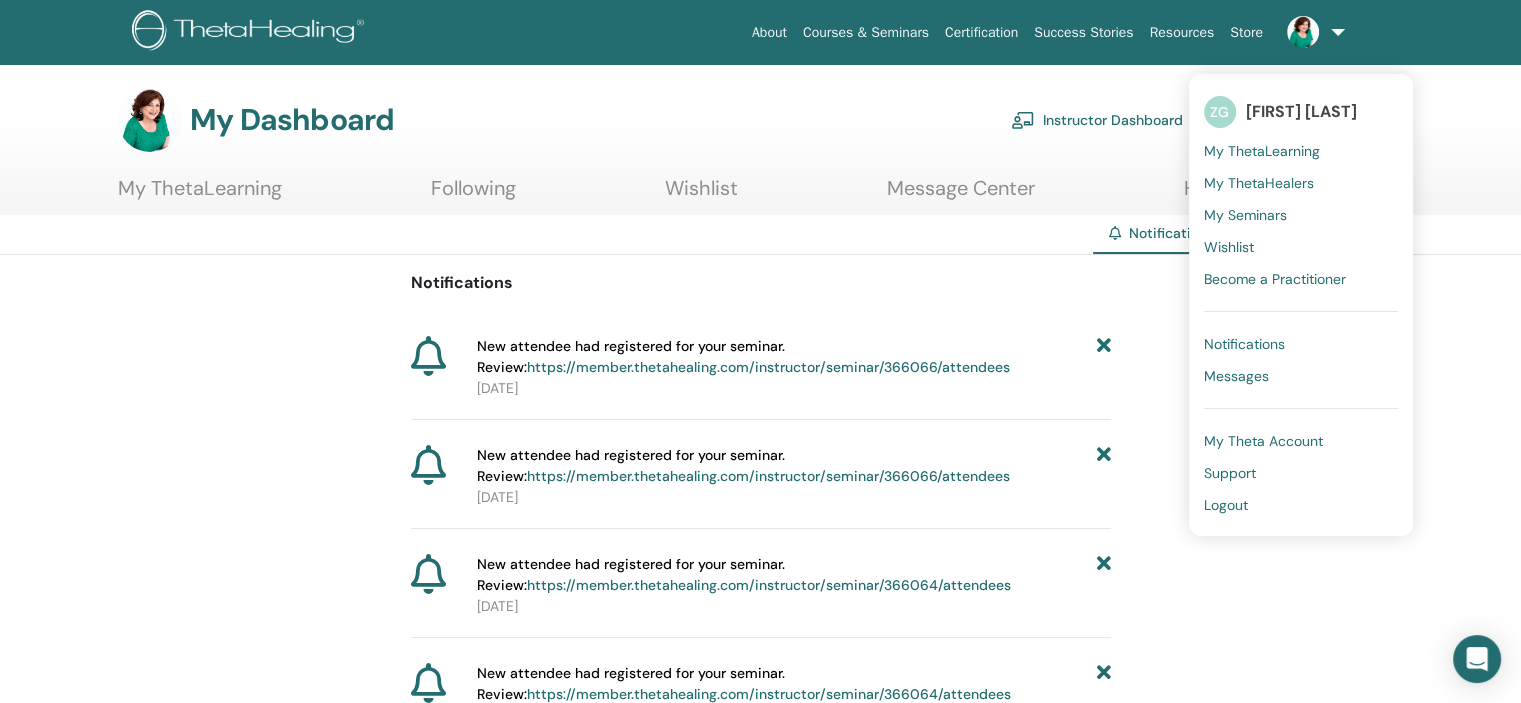 click on "My Theta Account" at bounding box center [1263, 441] 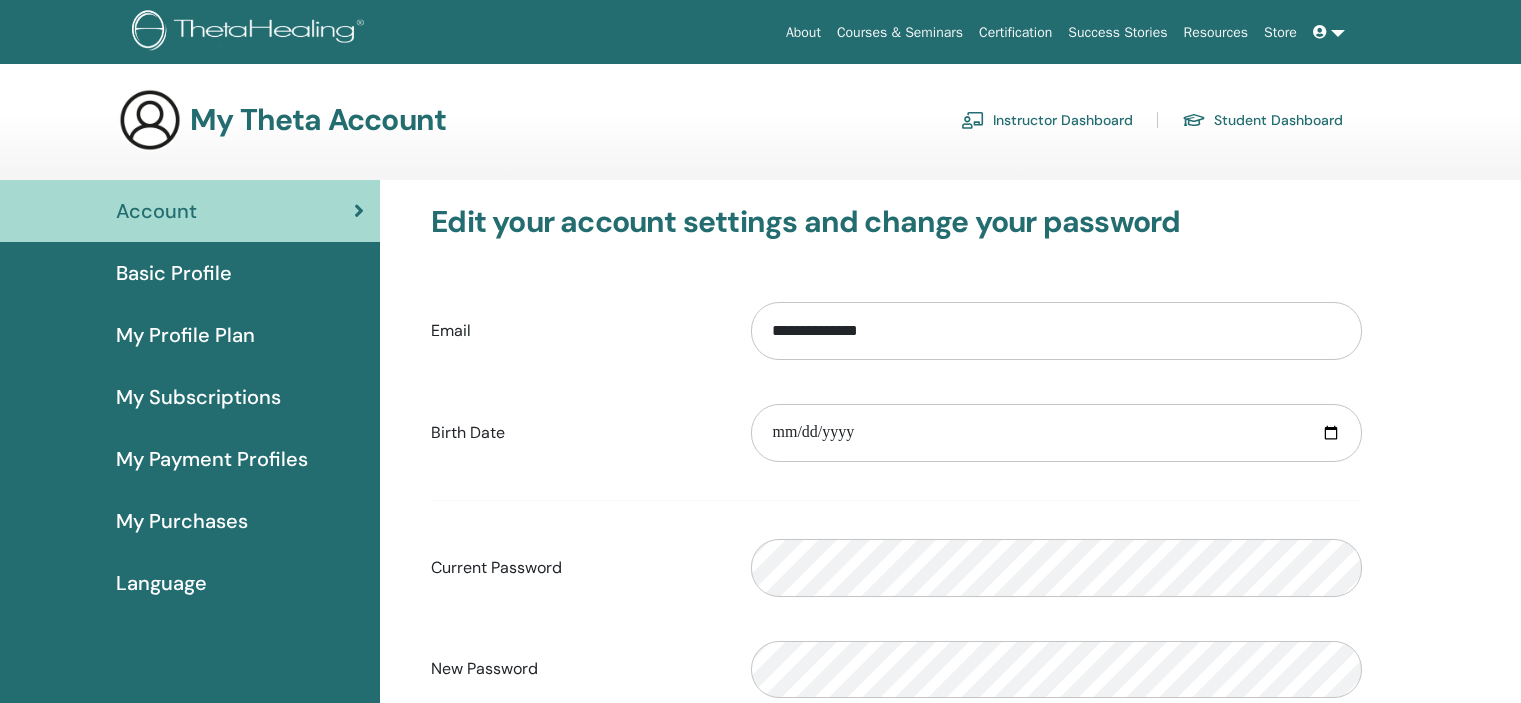 scroll, scrollTop: 0, scrollLeft: 0, axis: both 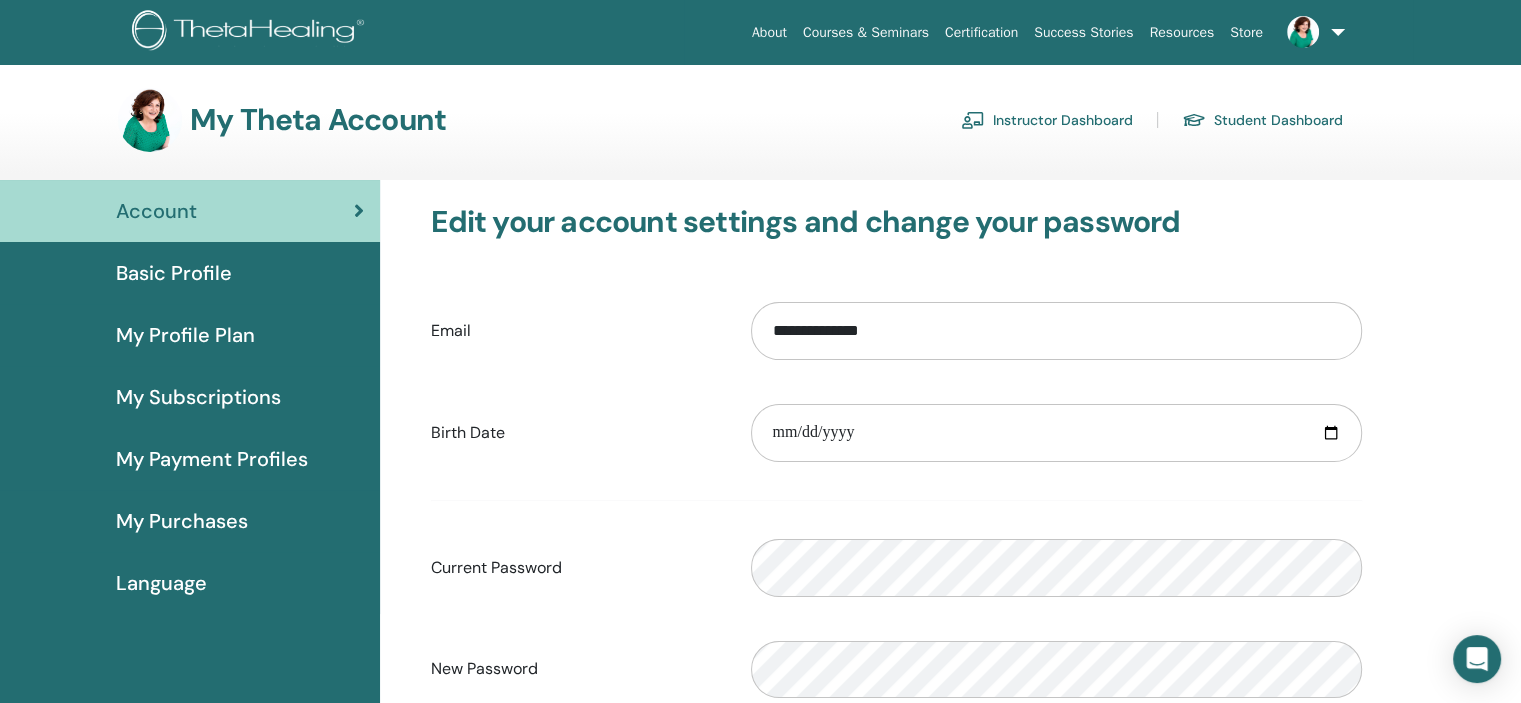 click on "Instructor Dashboard" at bounding box center (1047, 120) 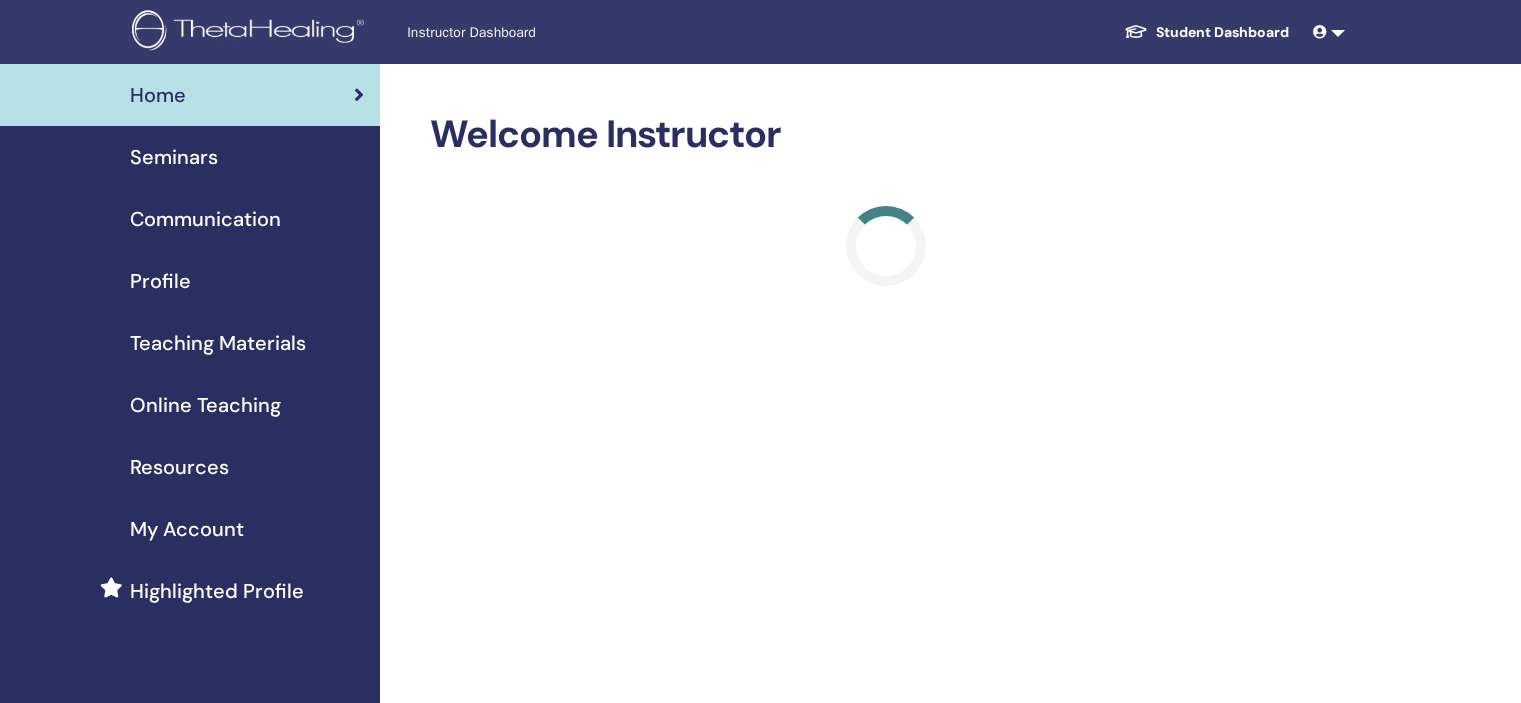 scroll, scrollTop: 0, scrollLeft: 0, axis: both 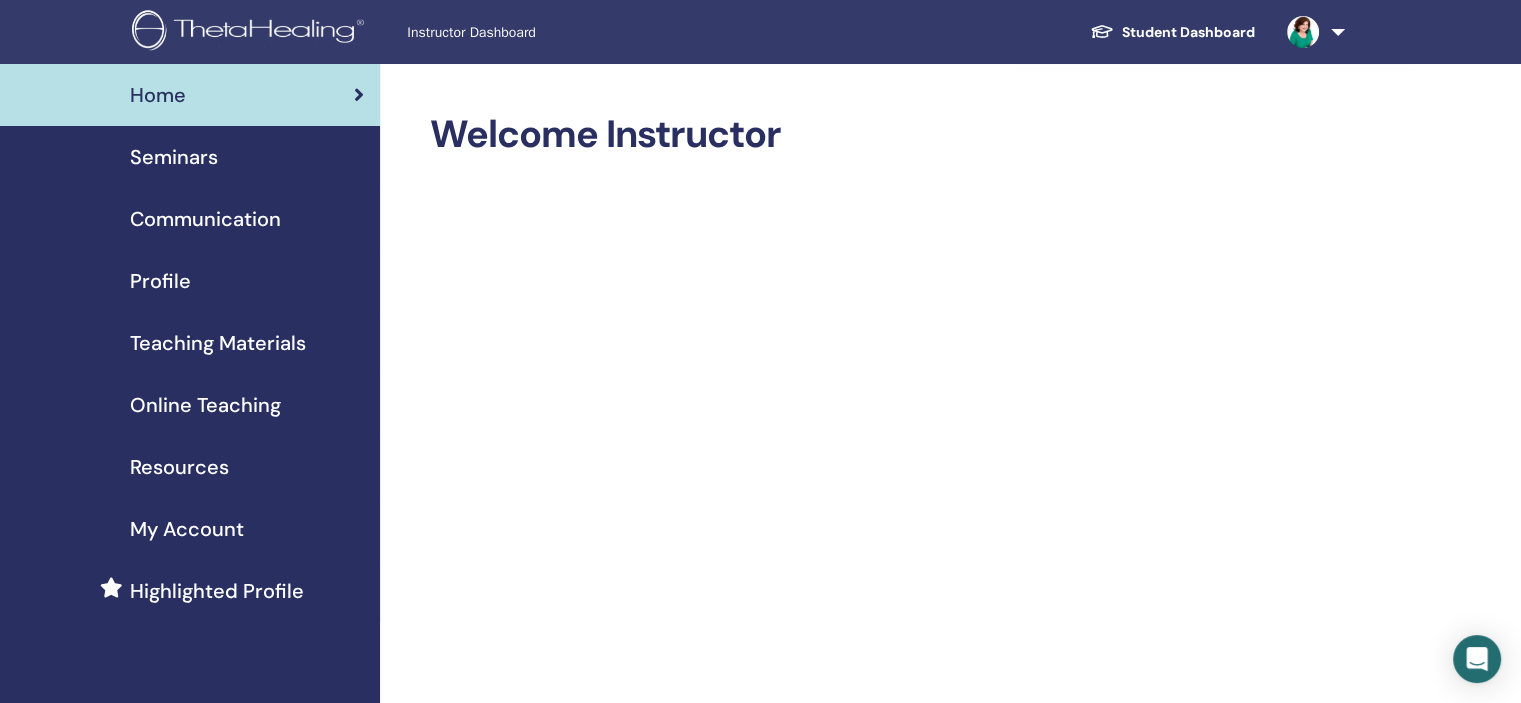 click on "Communication" at bounding box center [205, 219] 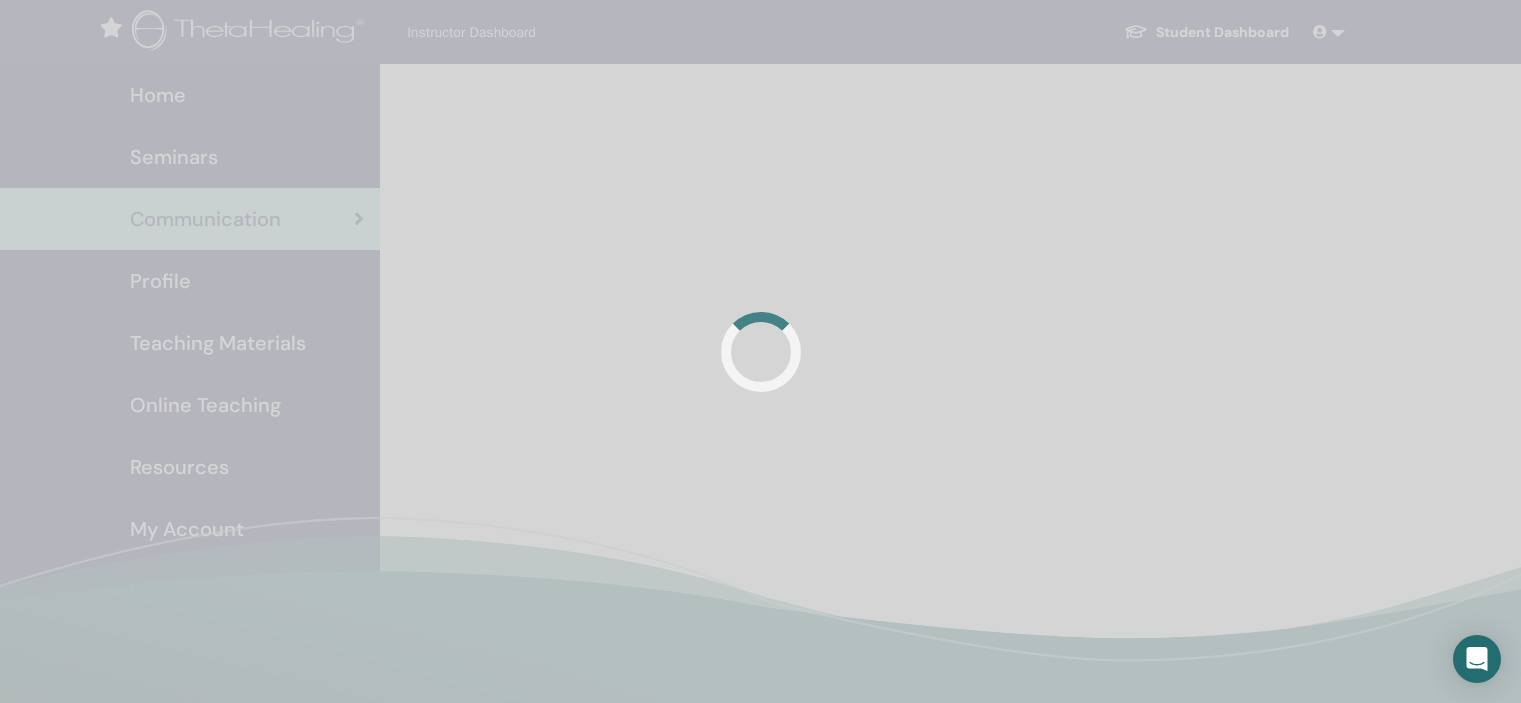 scroll, scrollTop: 0, scrollLeft: 0, axis: both 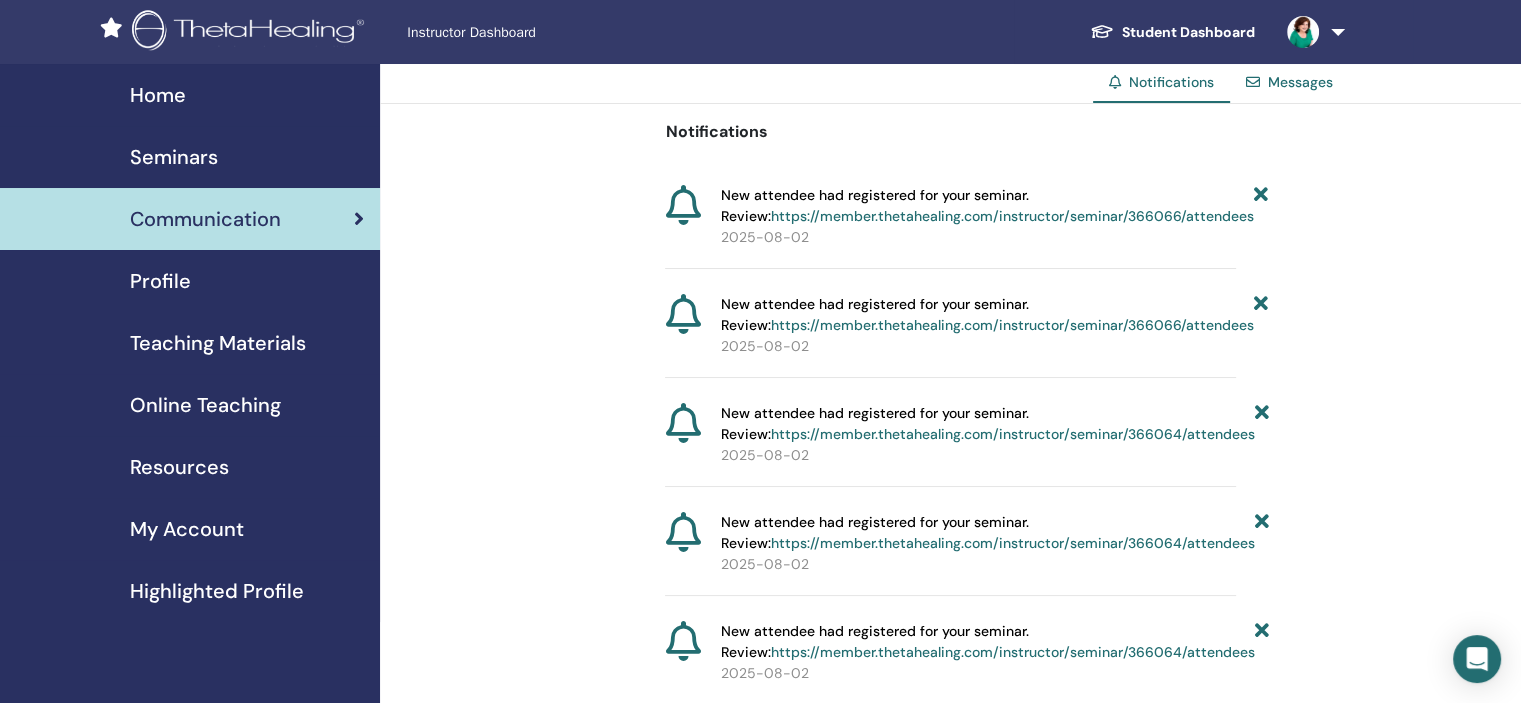 click on "Seminars" at bounding box center [174, 157] 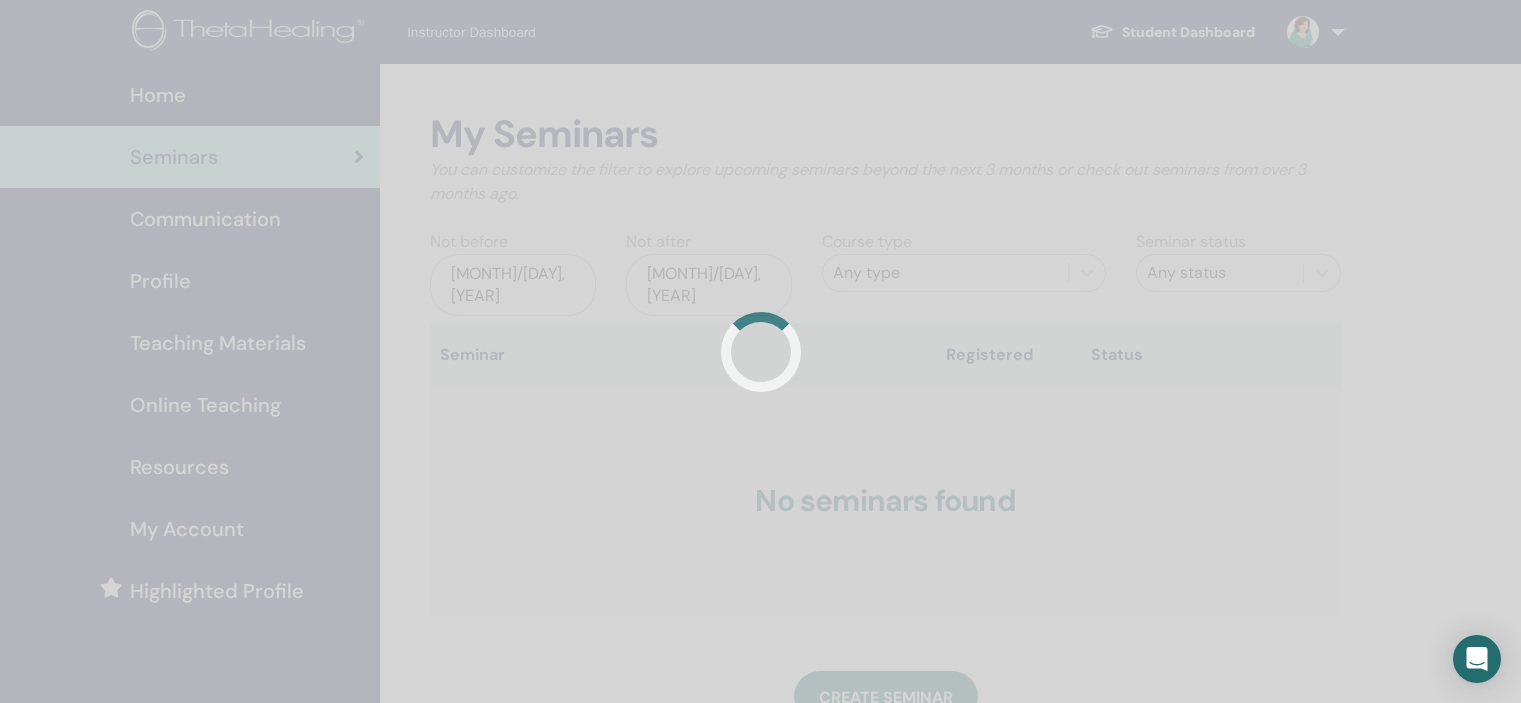 scroll, scrollTop: 0, scrollLeft: 0, axis: both 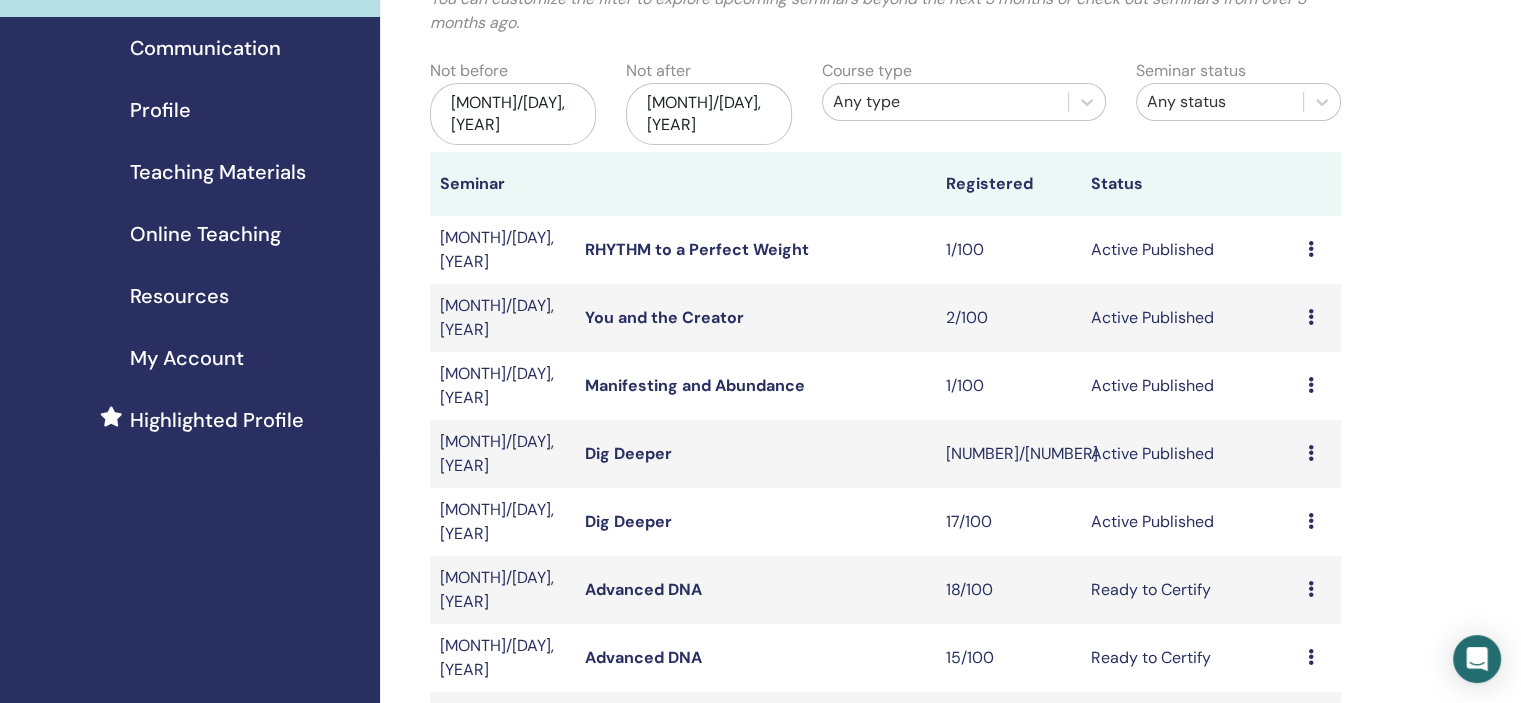 click on "Preview Edit Attendees Cancel" at bounding box center (1319, 454) 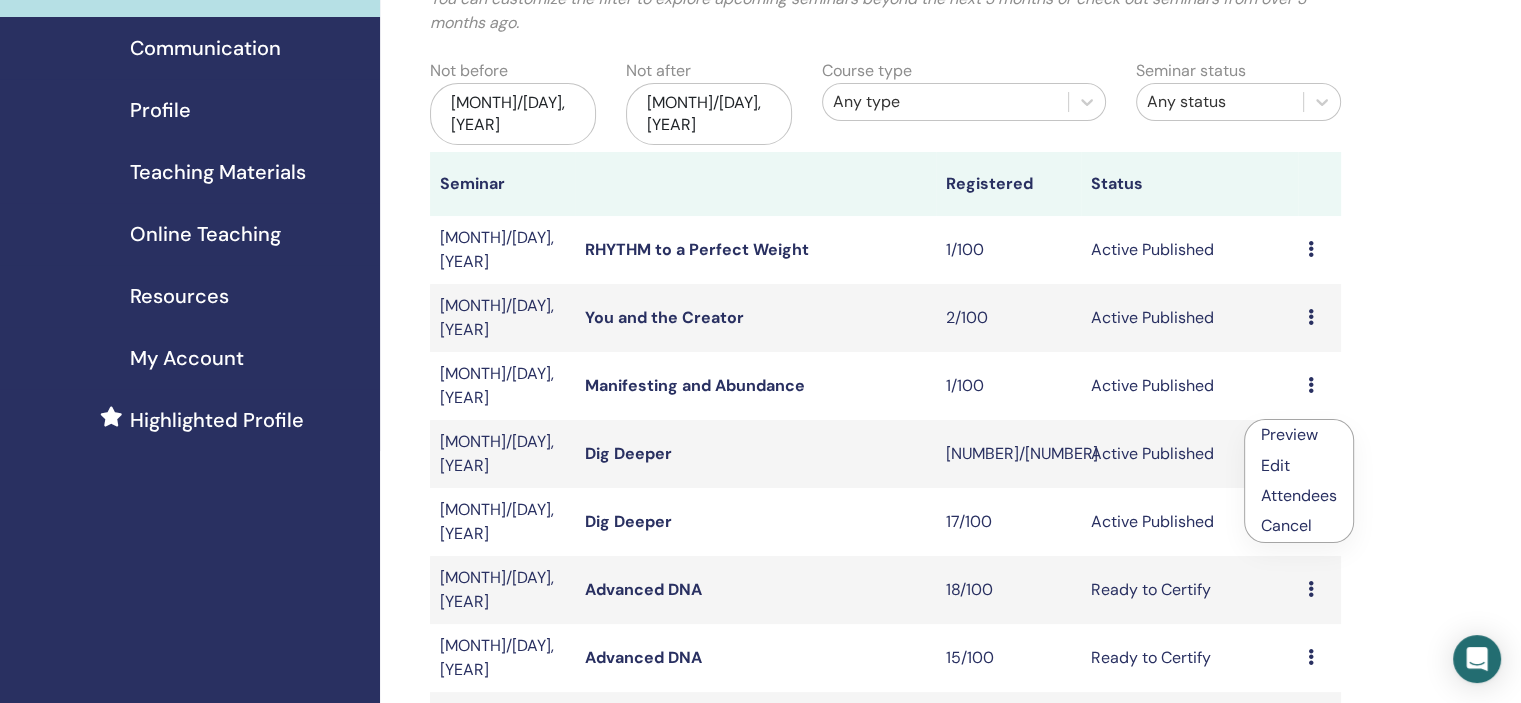 click on "Attendees" at bounding box center (1299, 495) 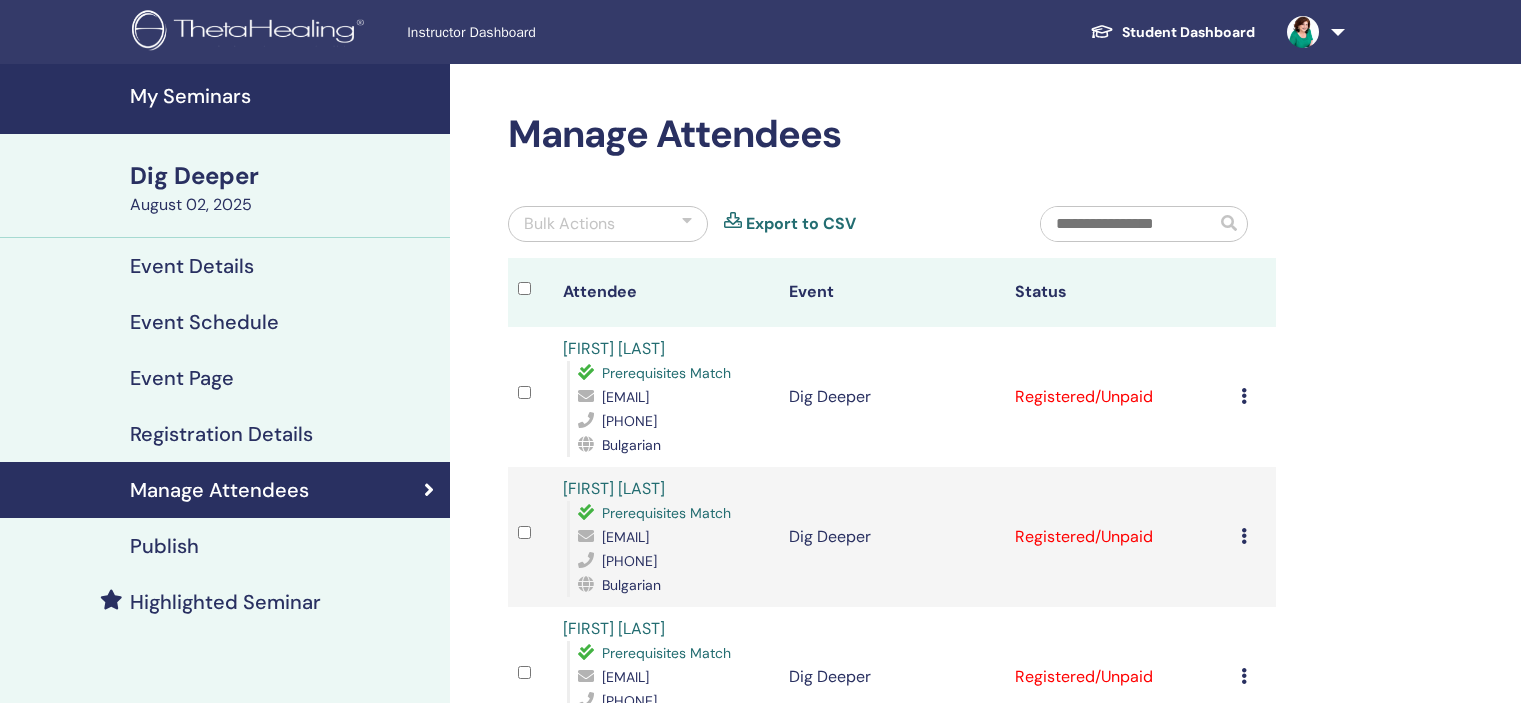 scroll, scrollTop: 0, scrollLeft: 0, axis: both 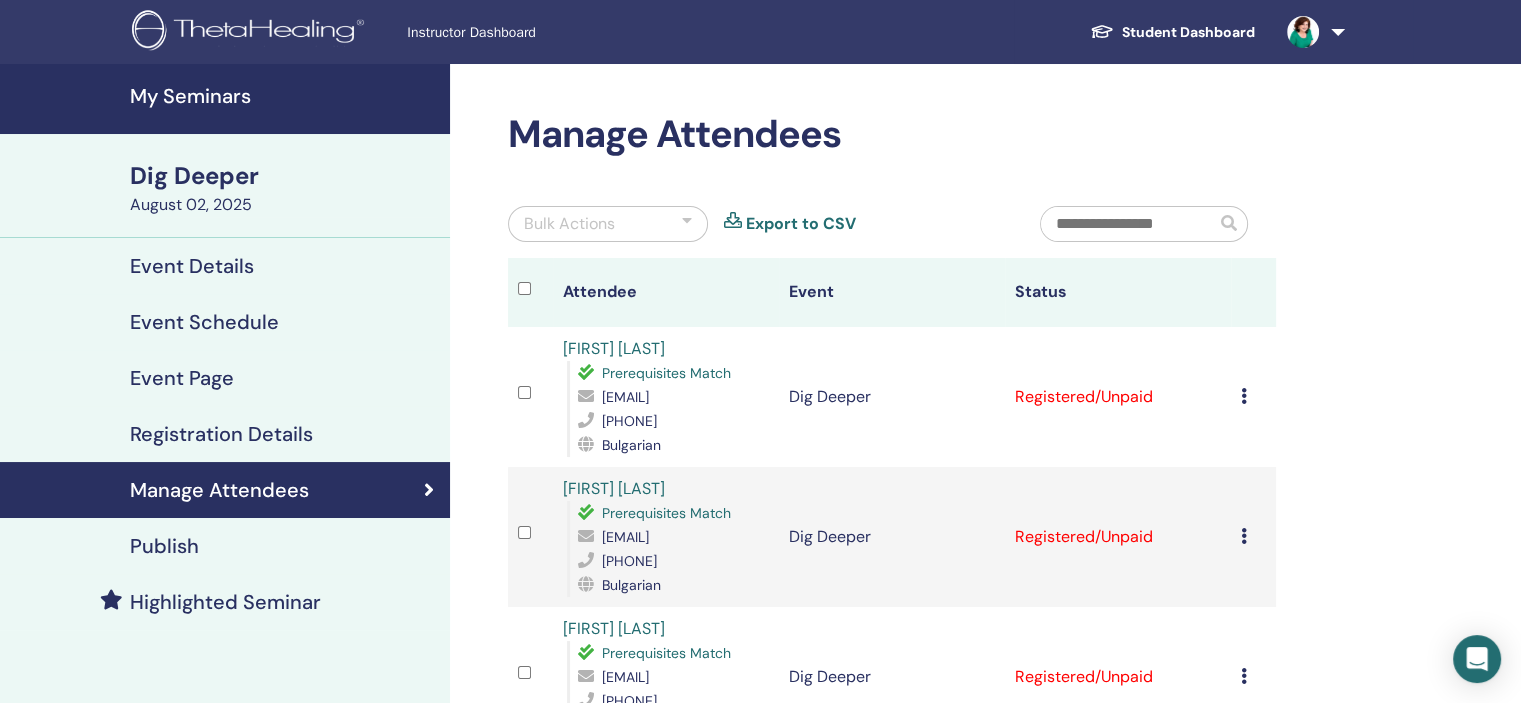 click at bounding box center [687, 224] 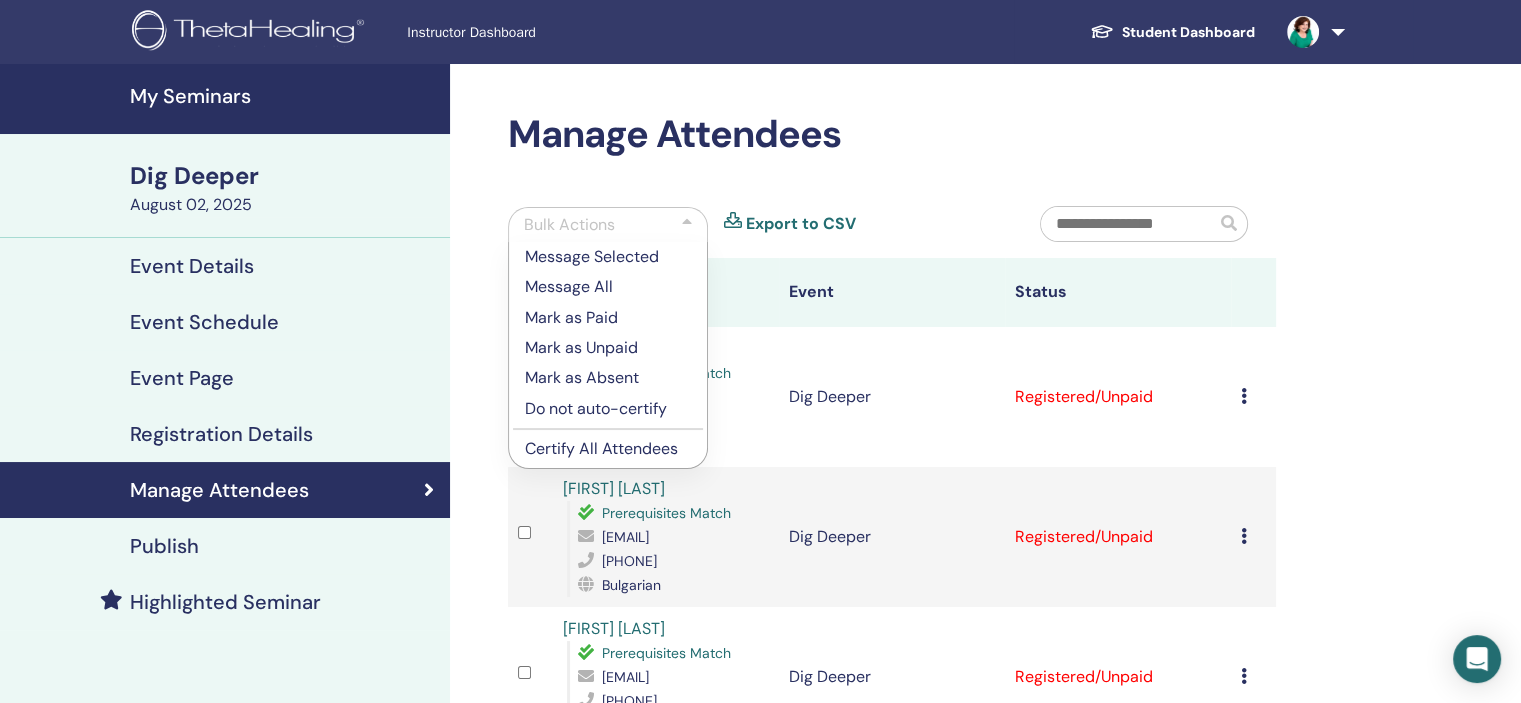 click on "Certify All Attendees" at bounding box center (608, 449) 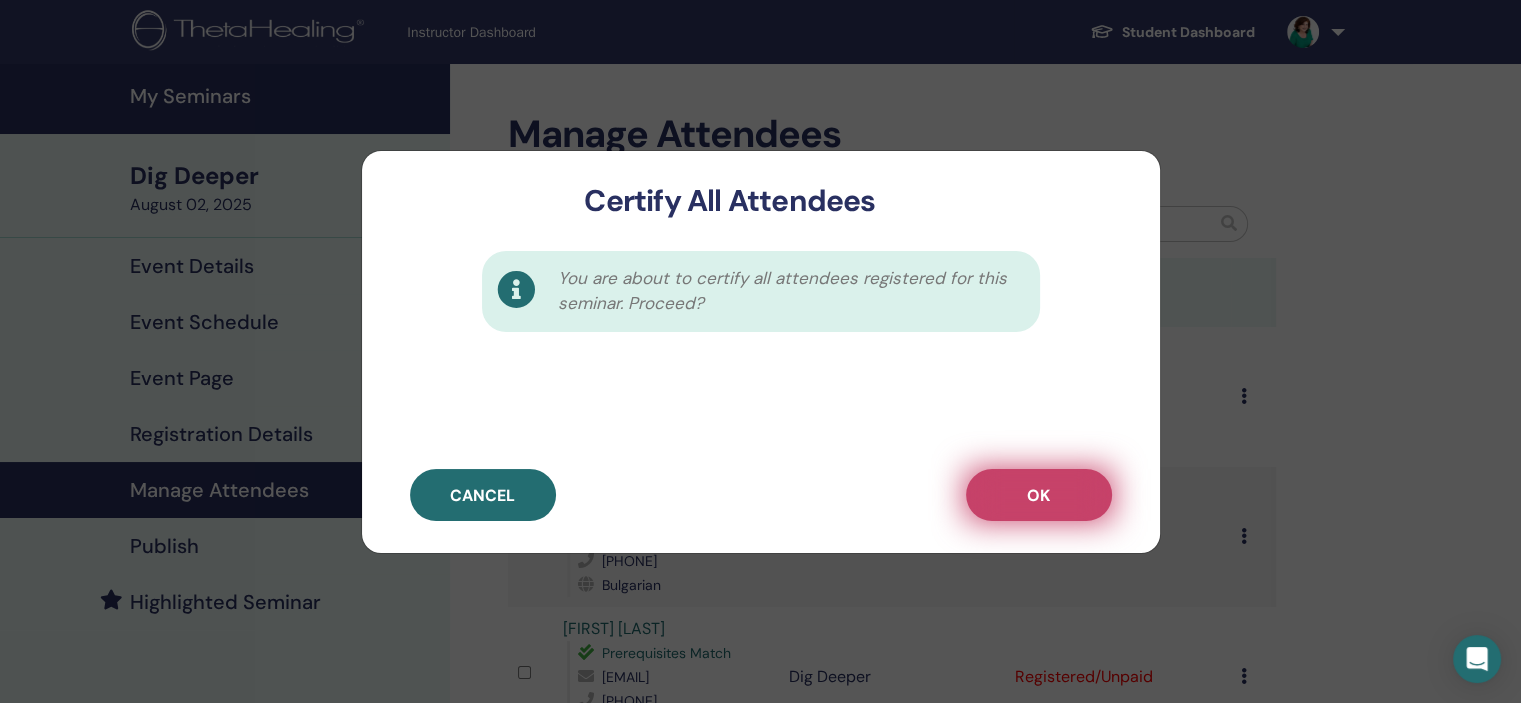 click on "OK" at bounding box center (1038, 495) 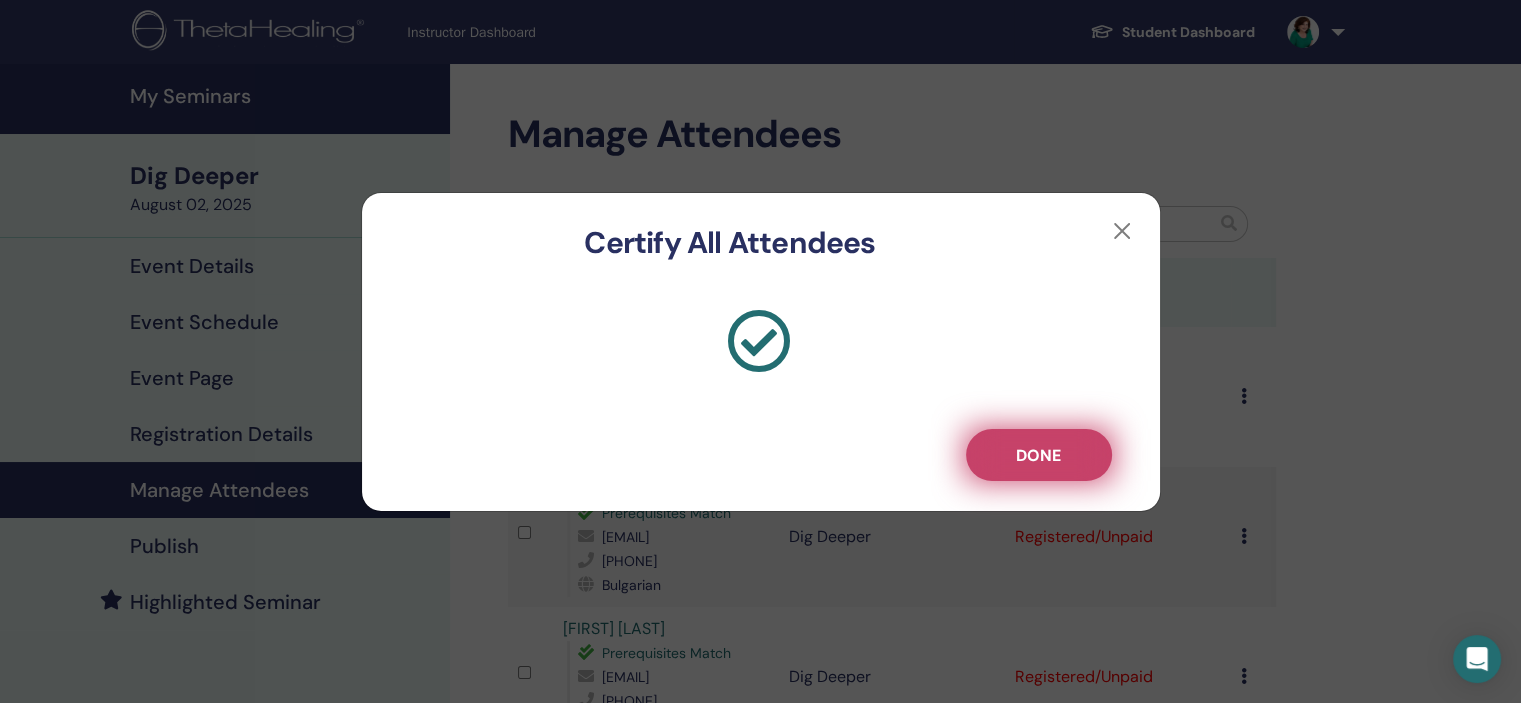 click on "Done" at bounding box center [1039, 455] 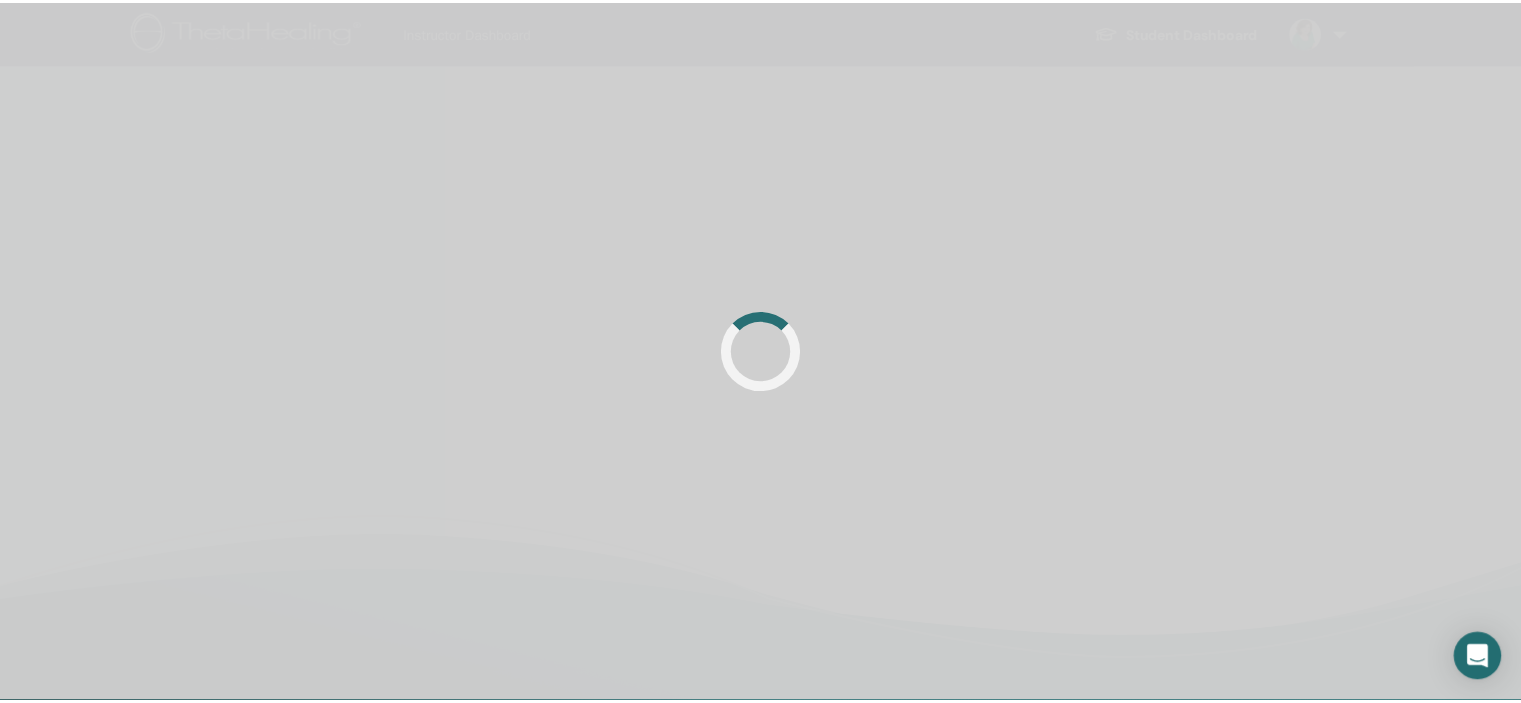scroll, scrollTop: 0, scrollLeft: 0, axis: both 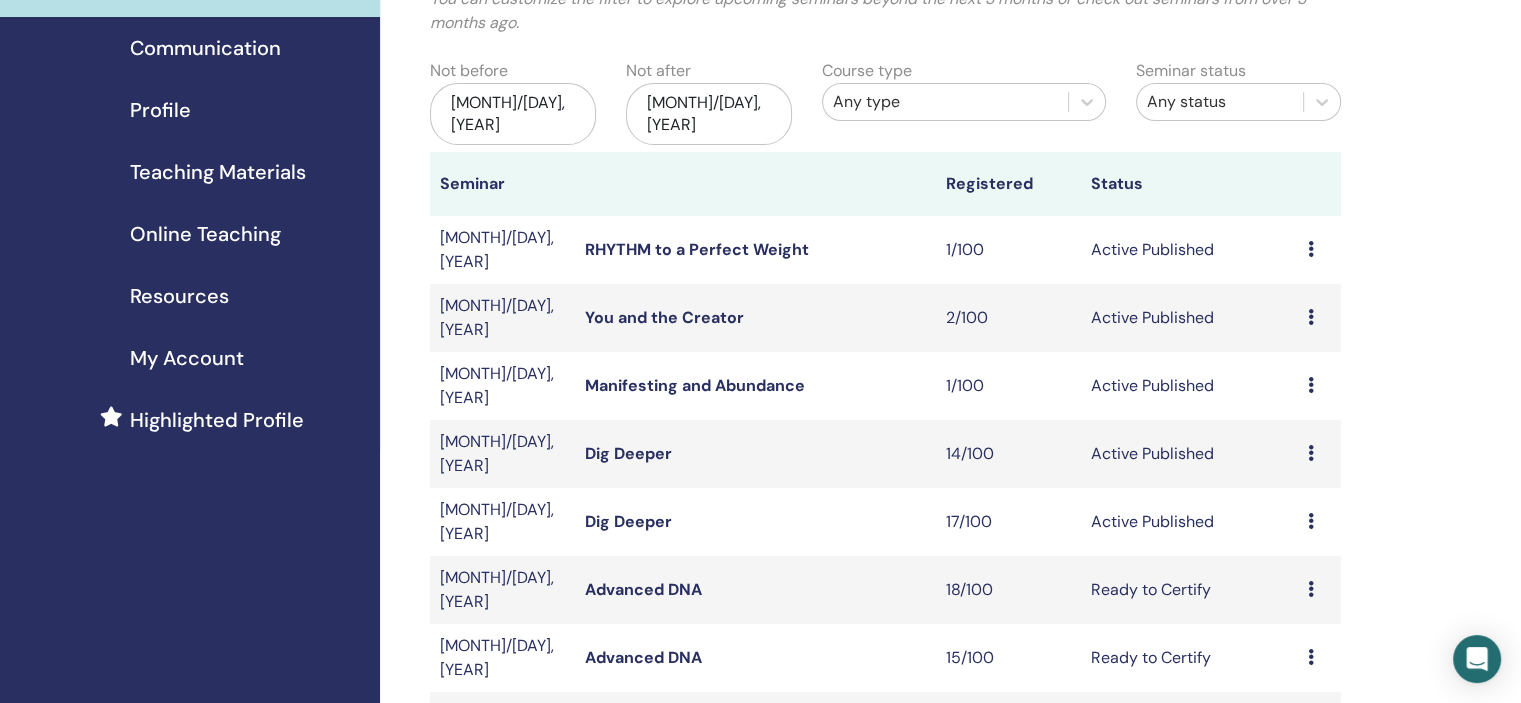 click at bounding box center (1311, 521) 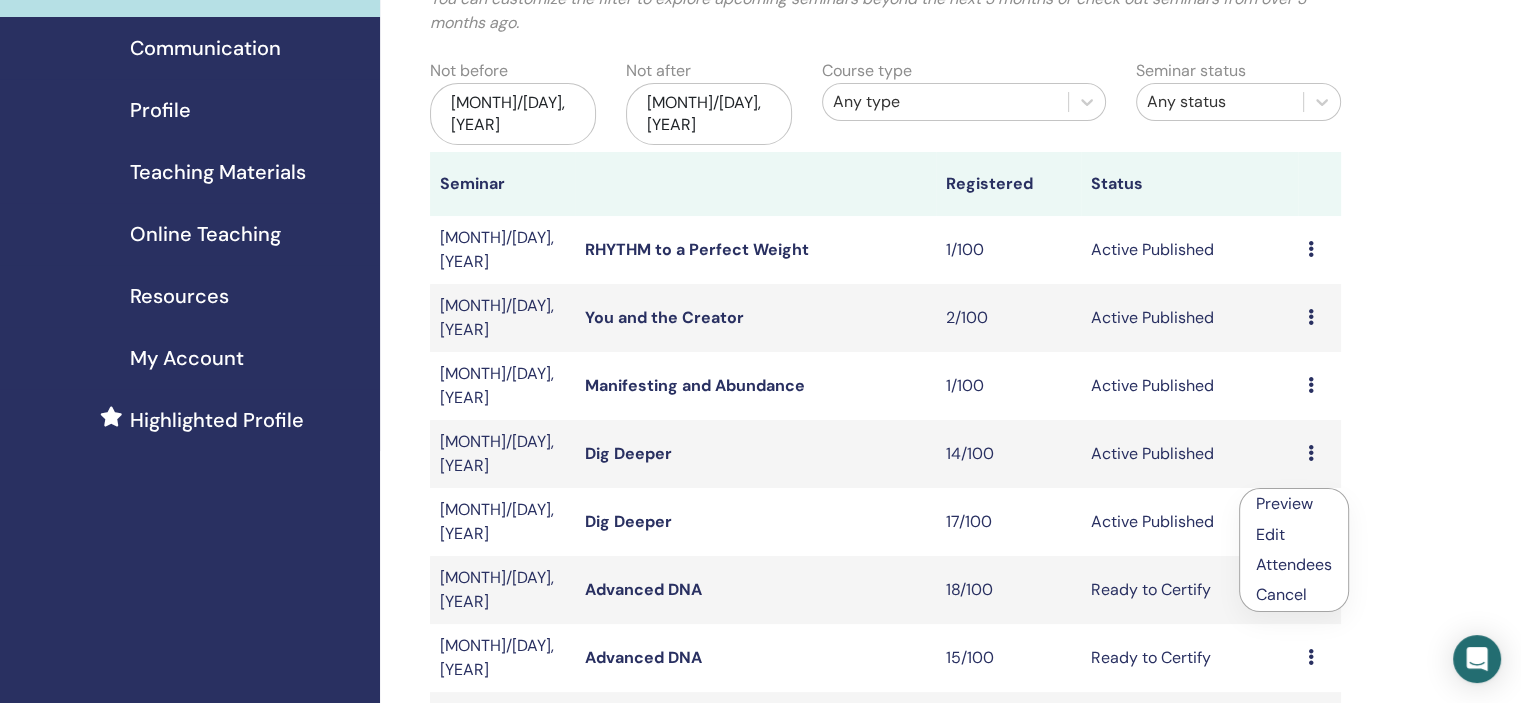 click on "Attendees" at bounding box center [1294, 564] 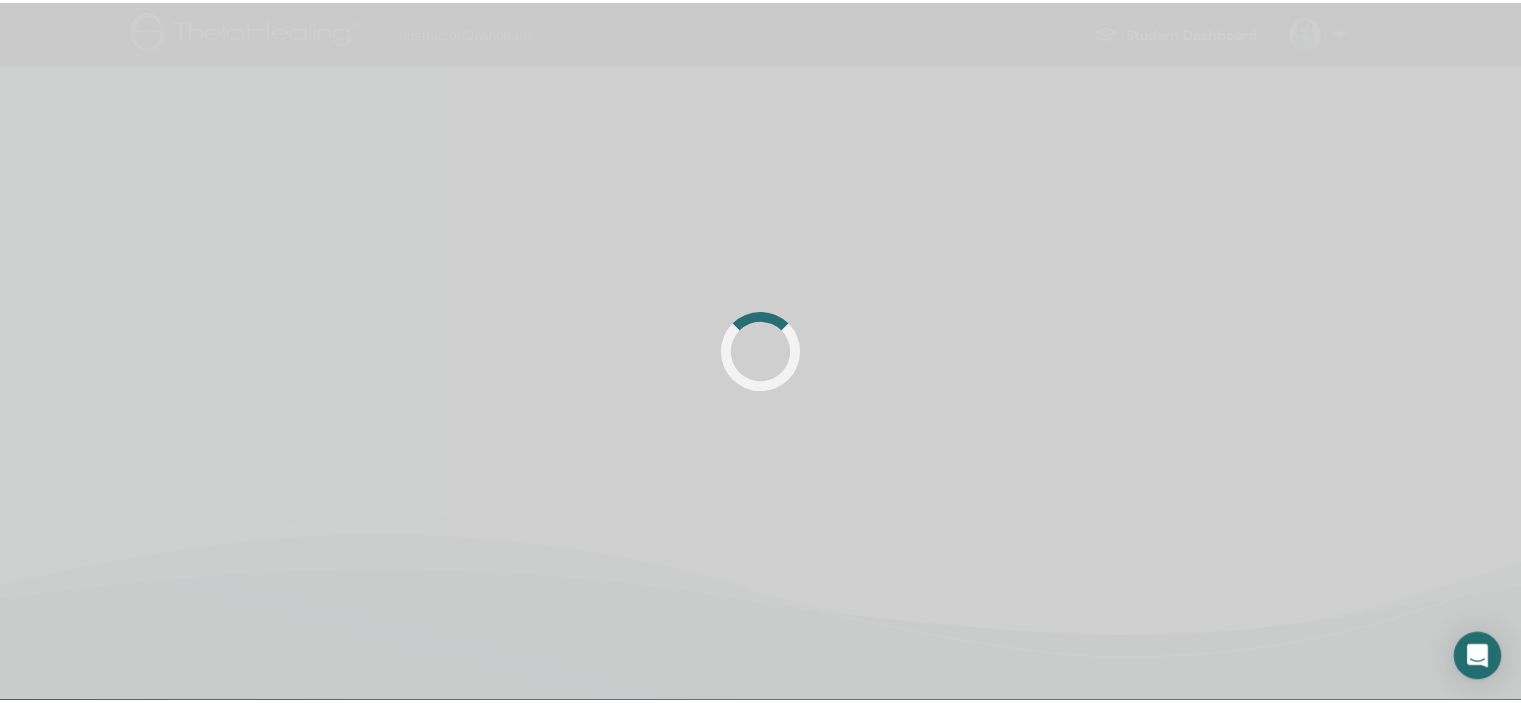 scroll, scrollTop: 0, scrollLeft: 0, axis: both 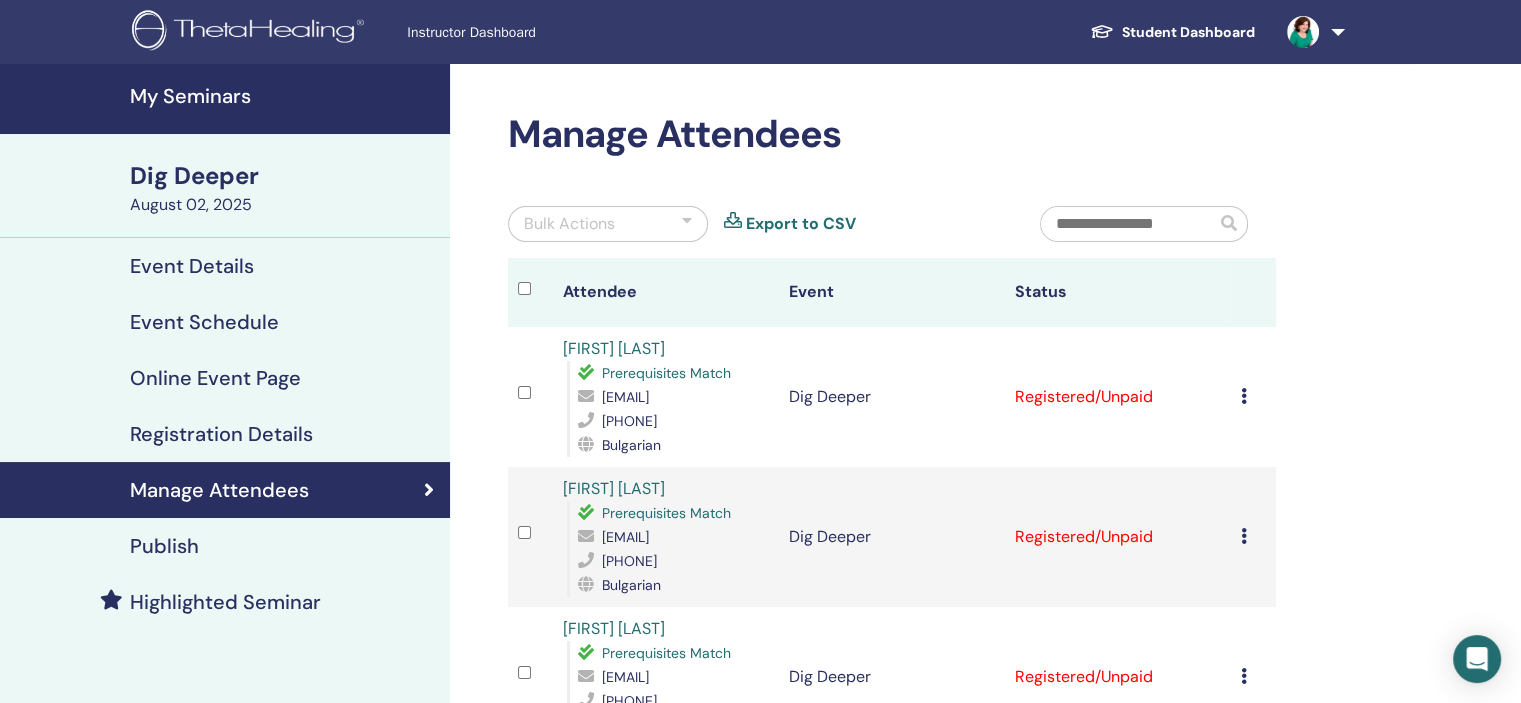 click at bounding box center (687, 224) 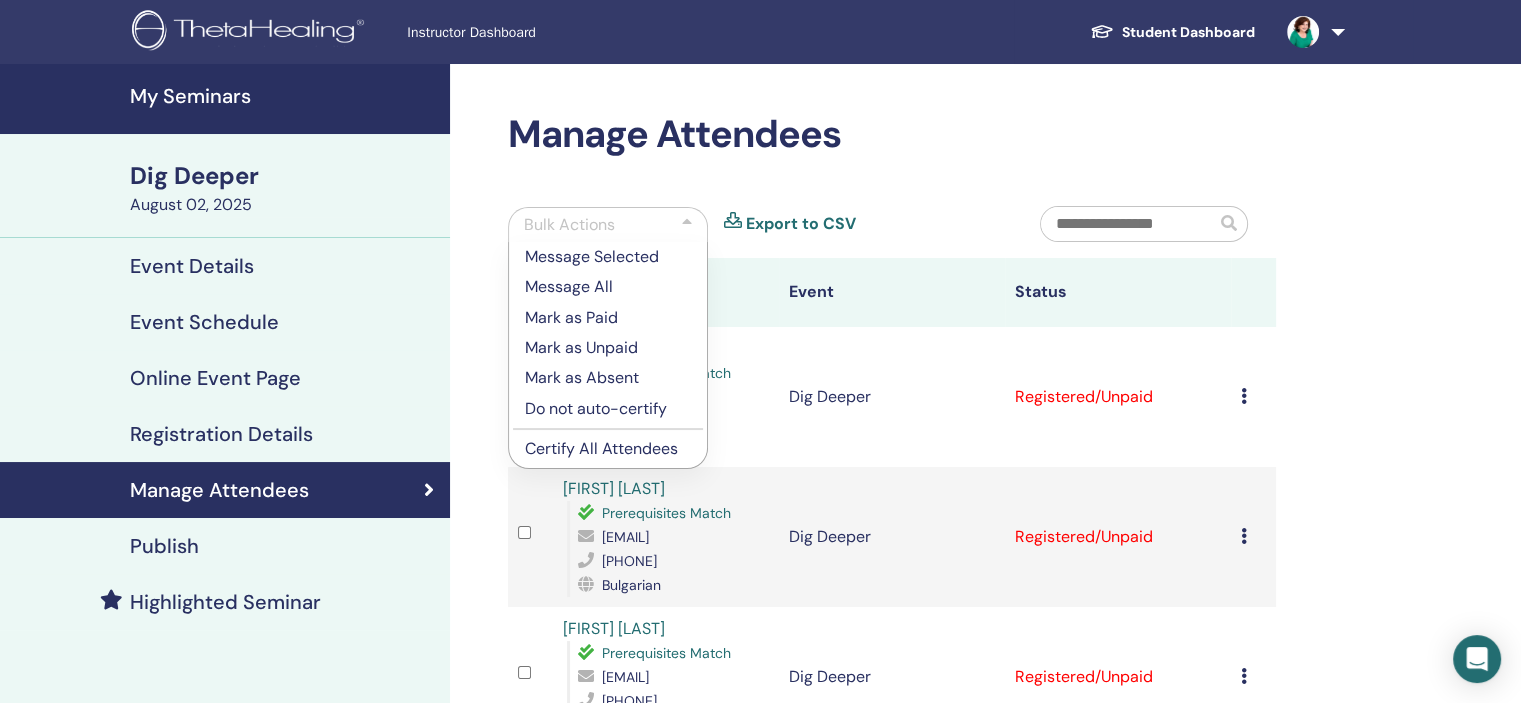 click on "Certify All Attendees" at bounding box center (608, 449) 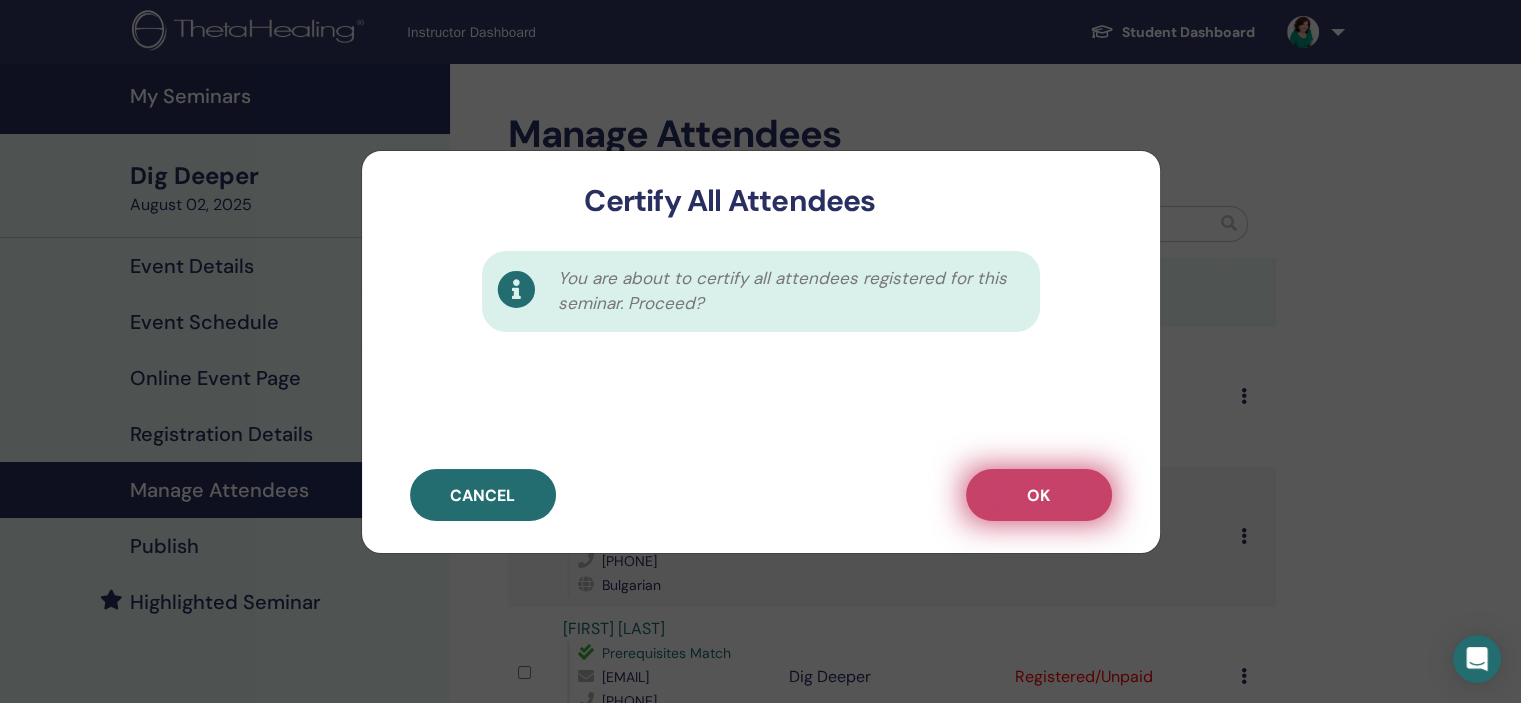 click on "OK" at bounding box center (1039, 495) 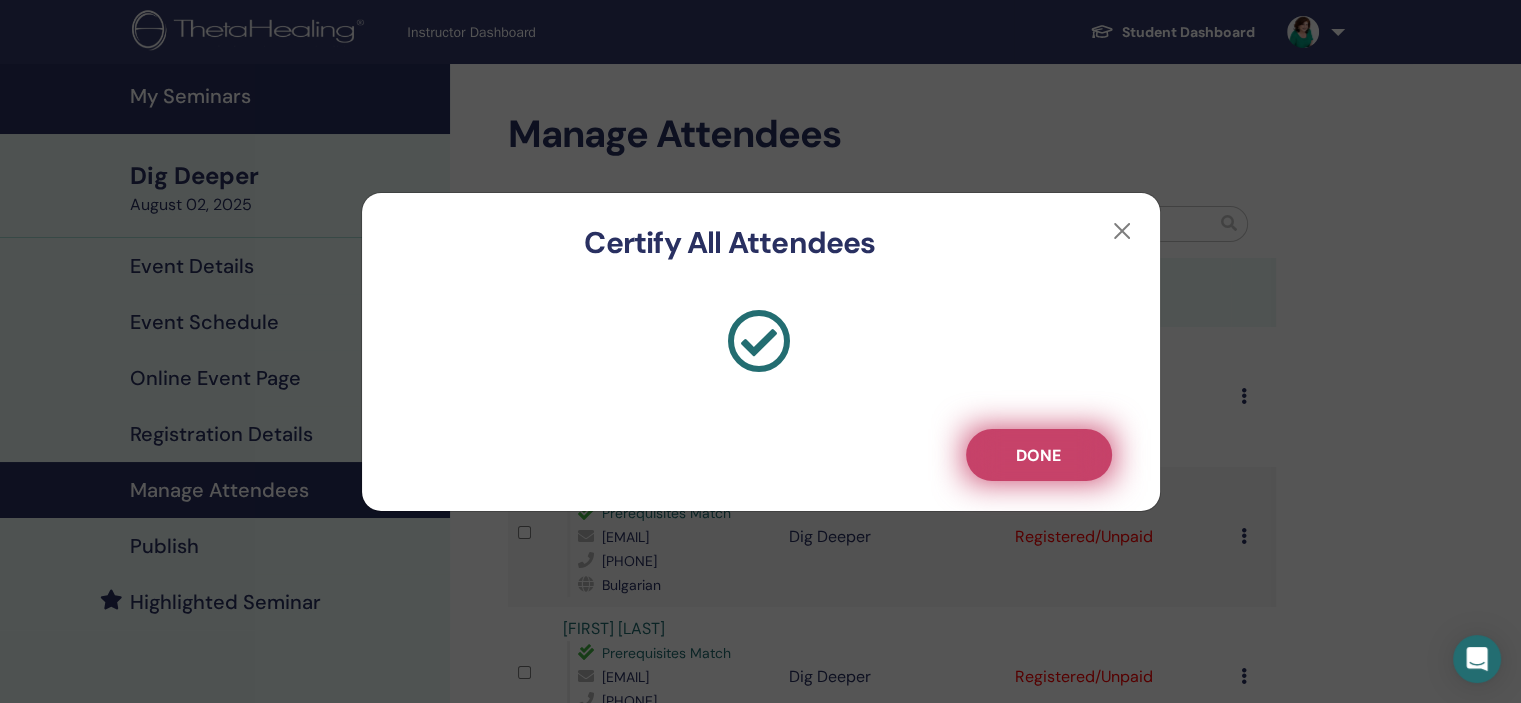 click on "Done" at bounding box center (1038, 455) 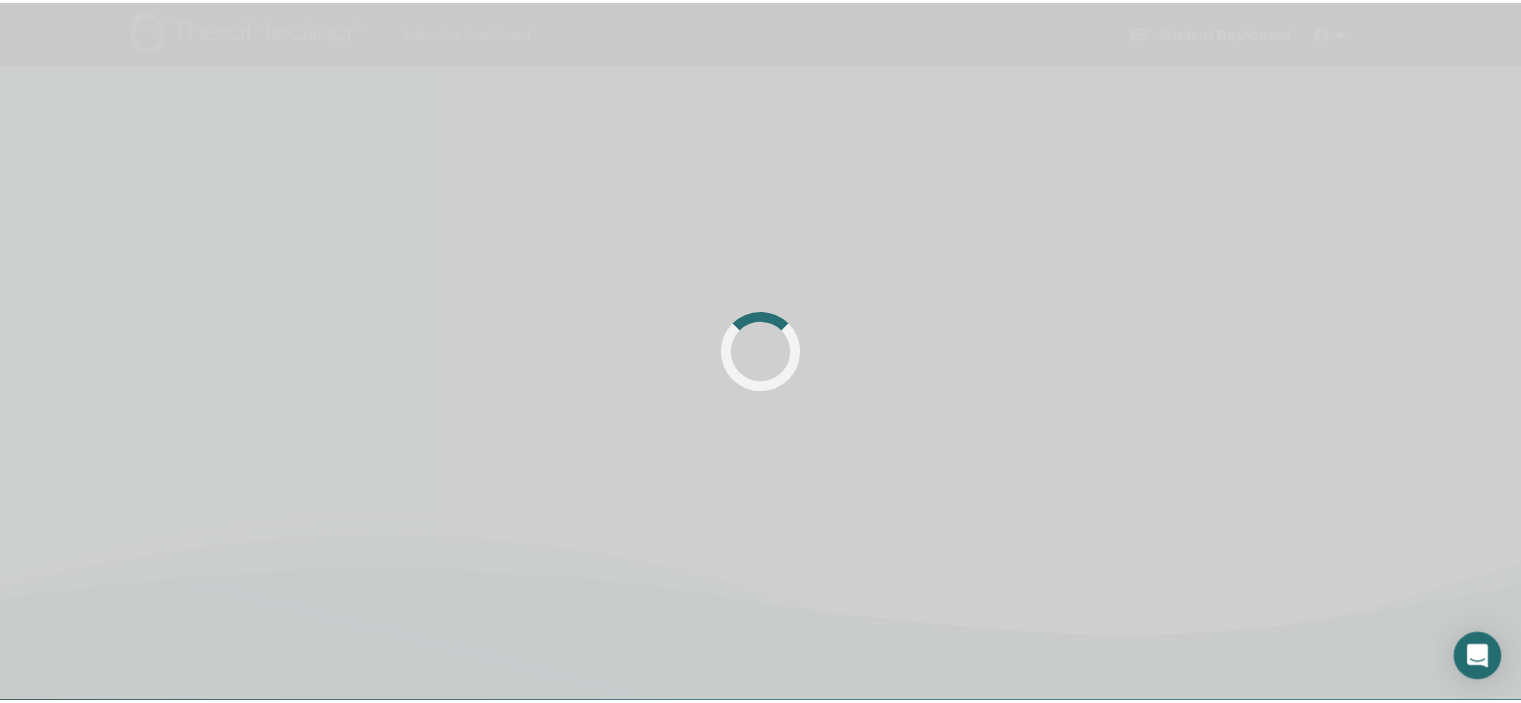 scroll, scrollTop: 0, scrollLeft: 0, axis: both 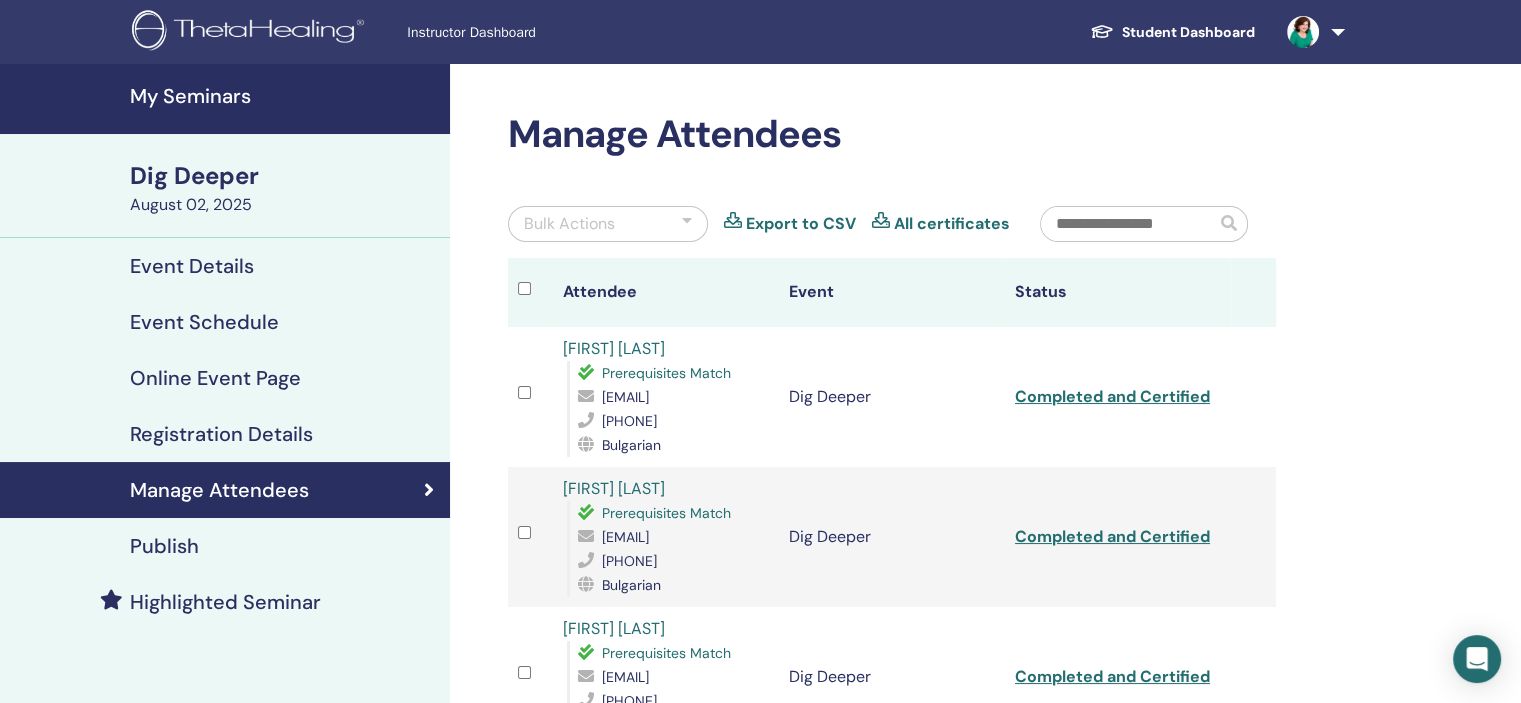 click on "My Seminars" at bounding box center [284, 96] 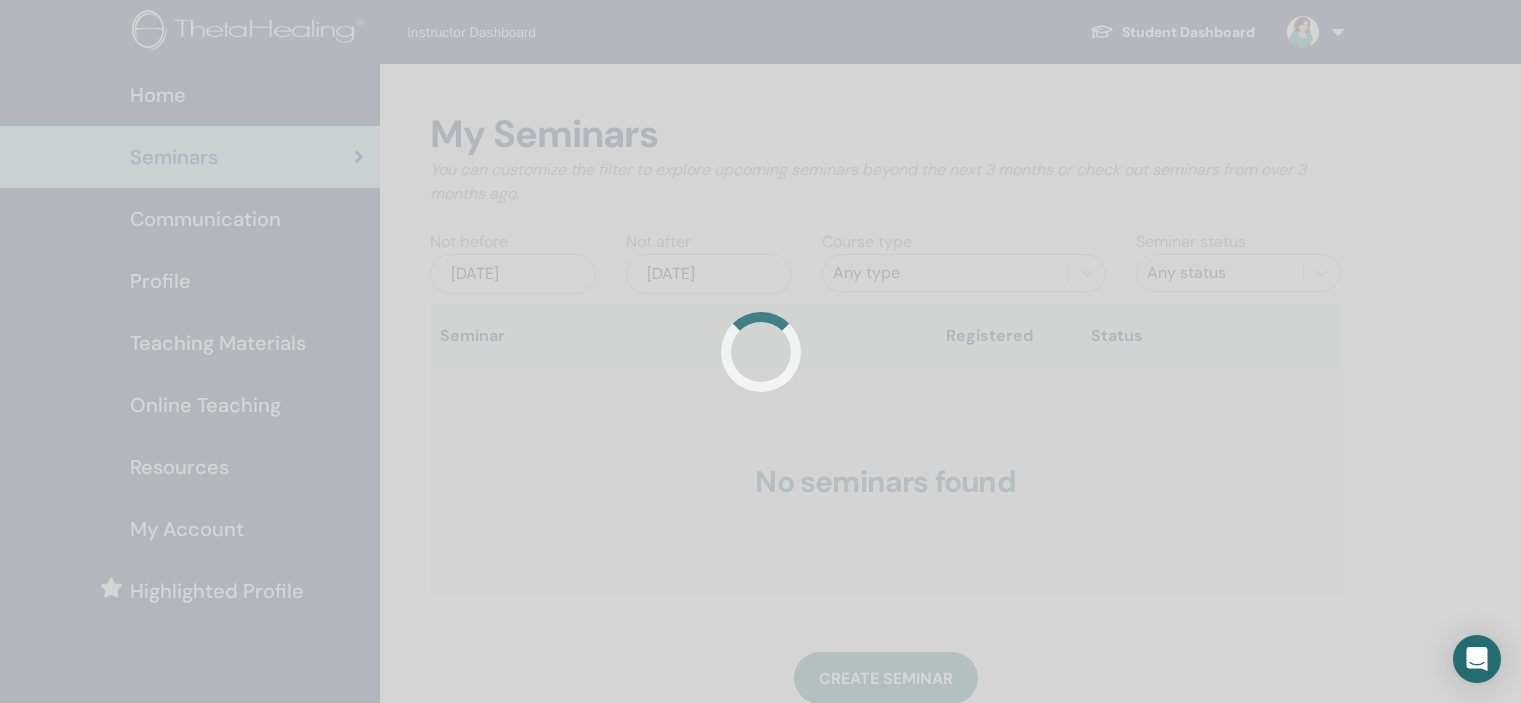 scroll, scrollTop: 0, scrollLeft: 0, axis: both 